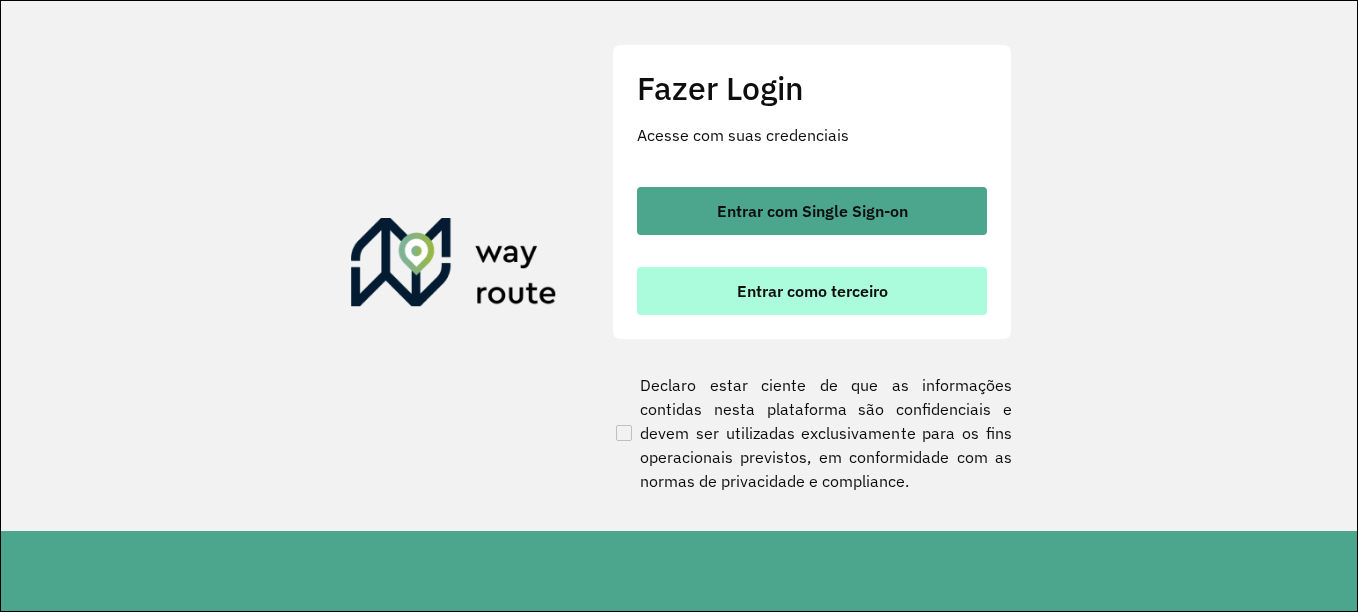 scroll, scrollTop: 0, scrollLeft: 0, axis: both 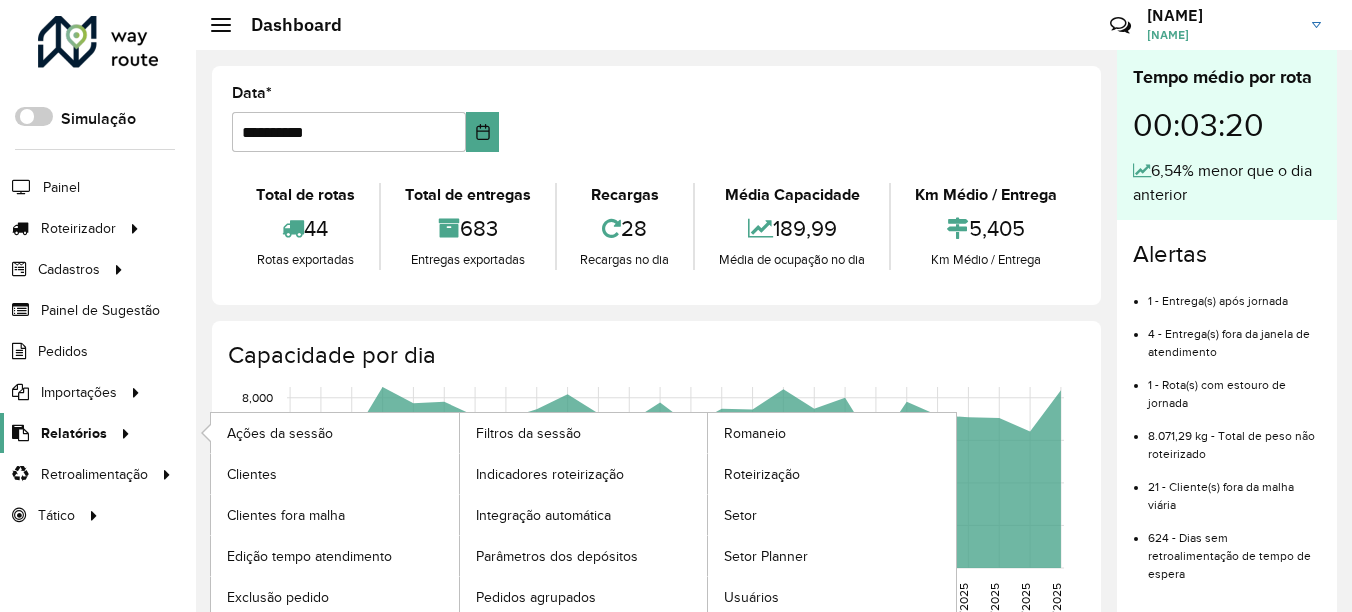 click on "Relatórios" 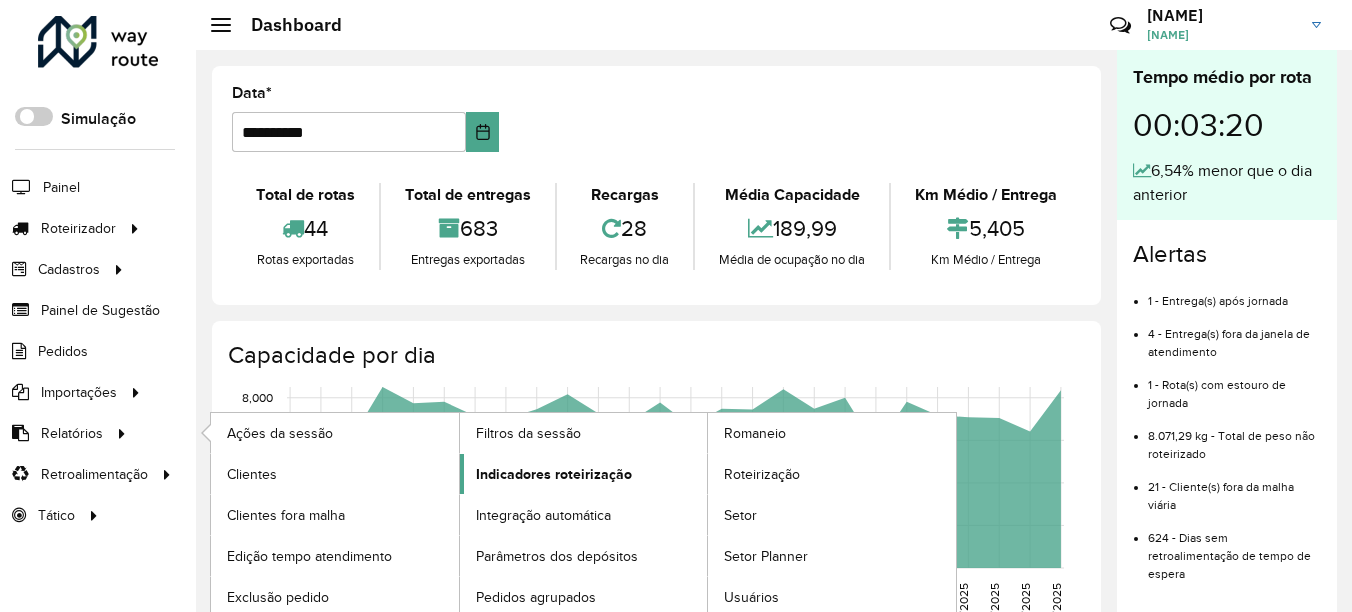 click on "Indicadores roteirização" 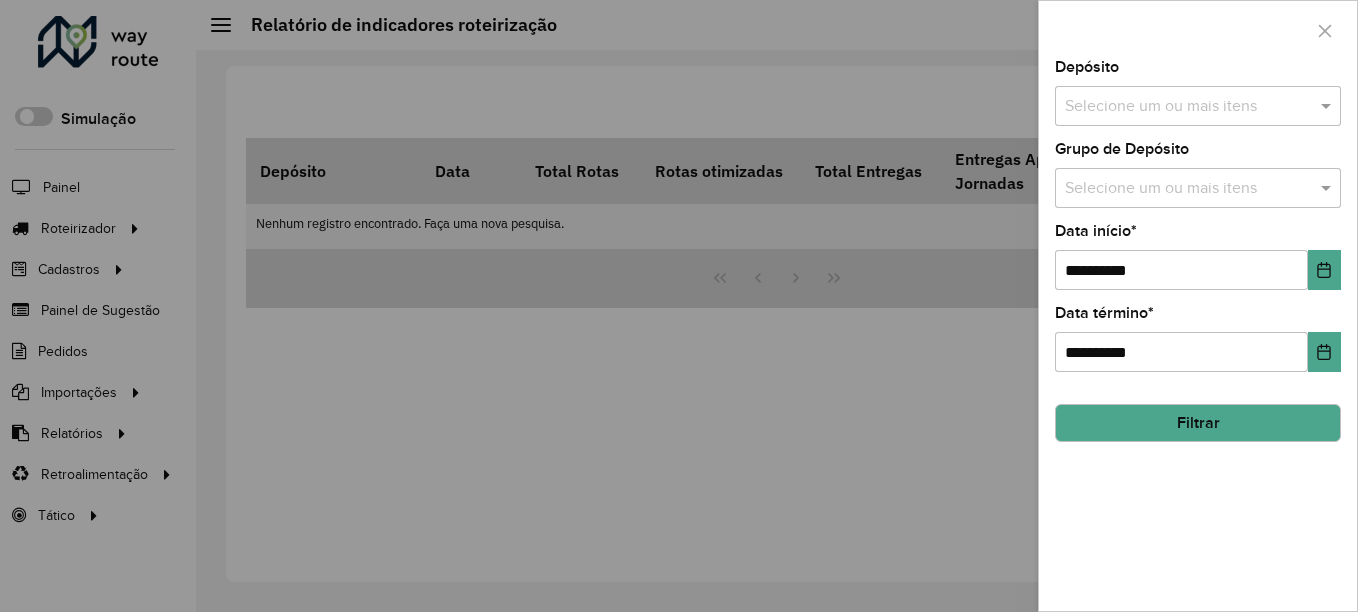 click at bounding box center [1188, 107] 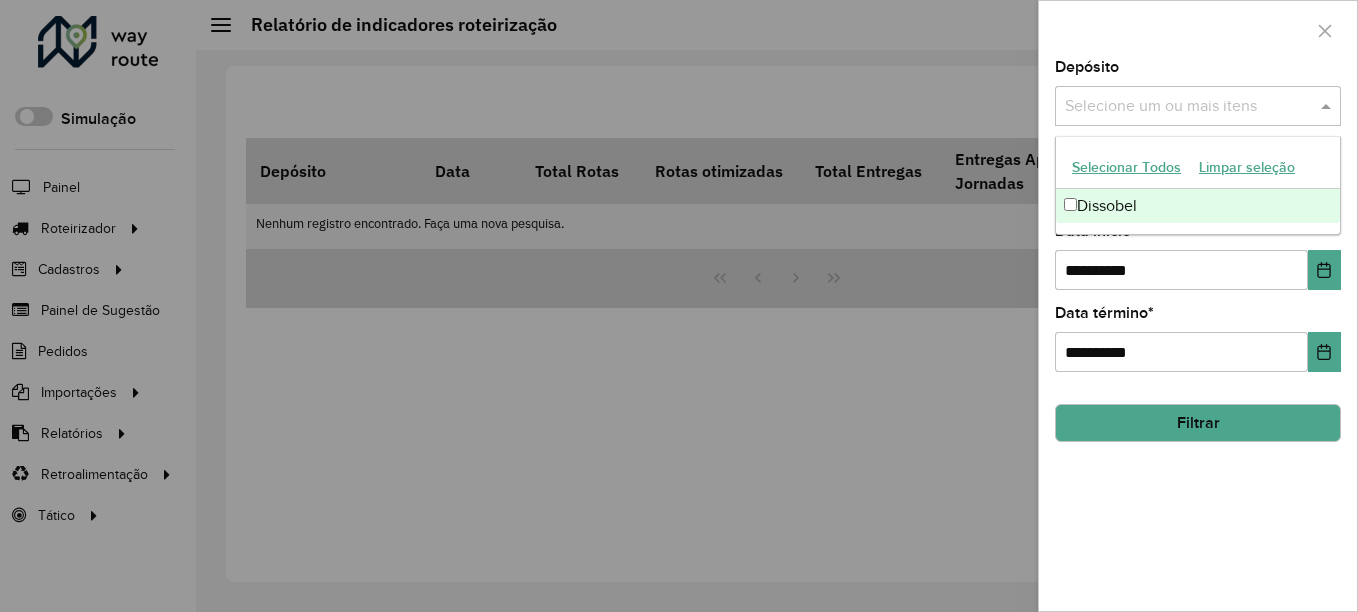 click on "Dissobel" at bounding box center (1198, 206) 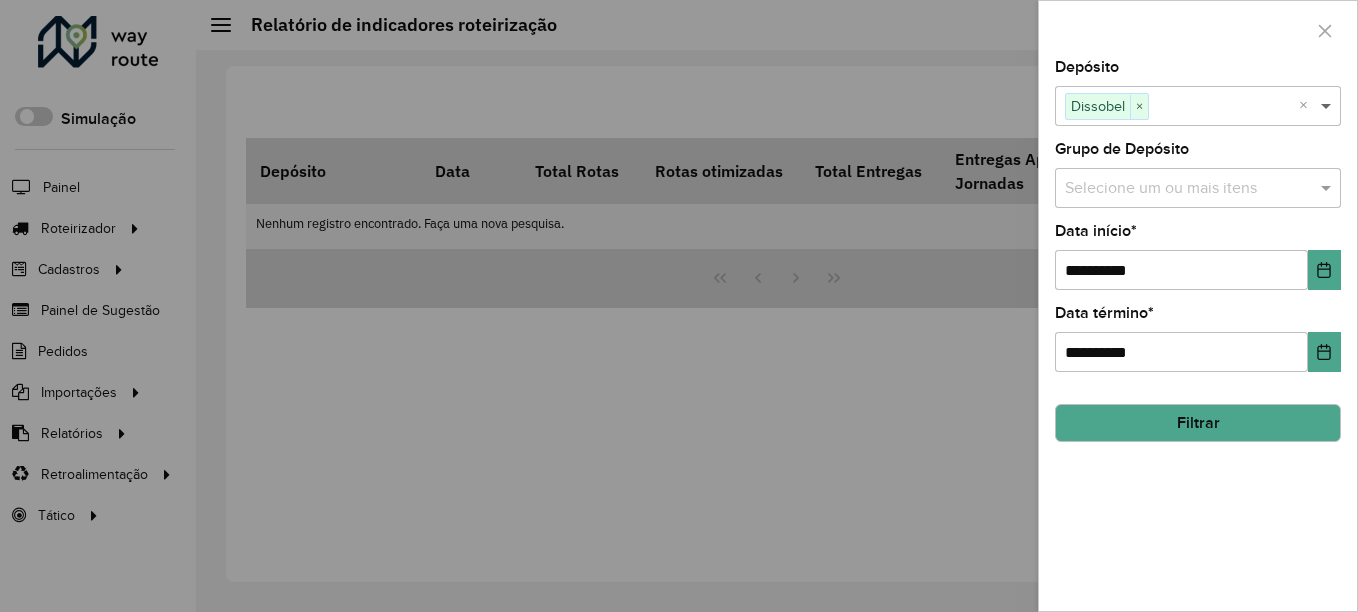 click at bounding box center [1328, 106] 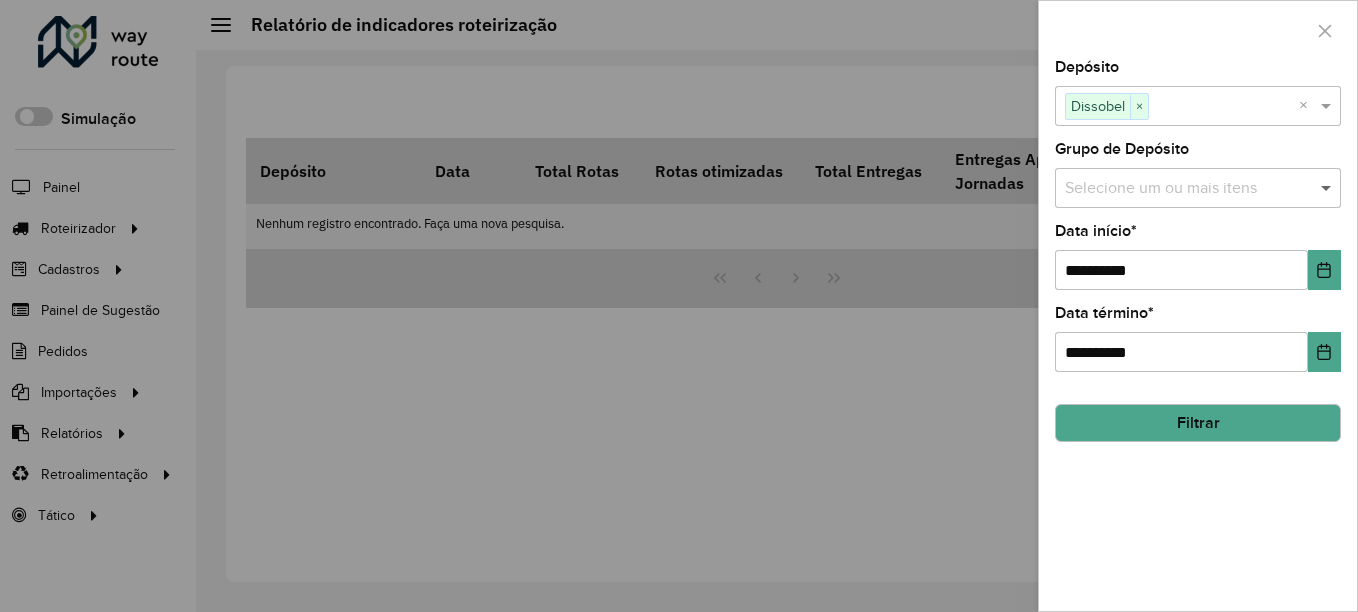 click at bounding box center (1328, 188) 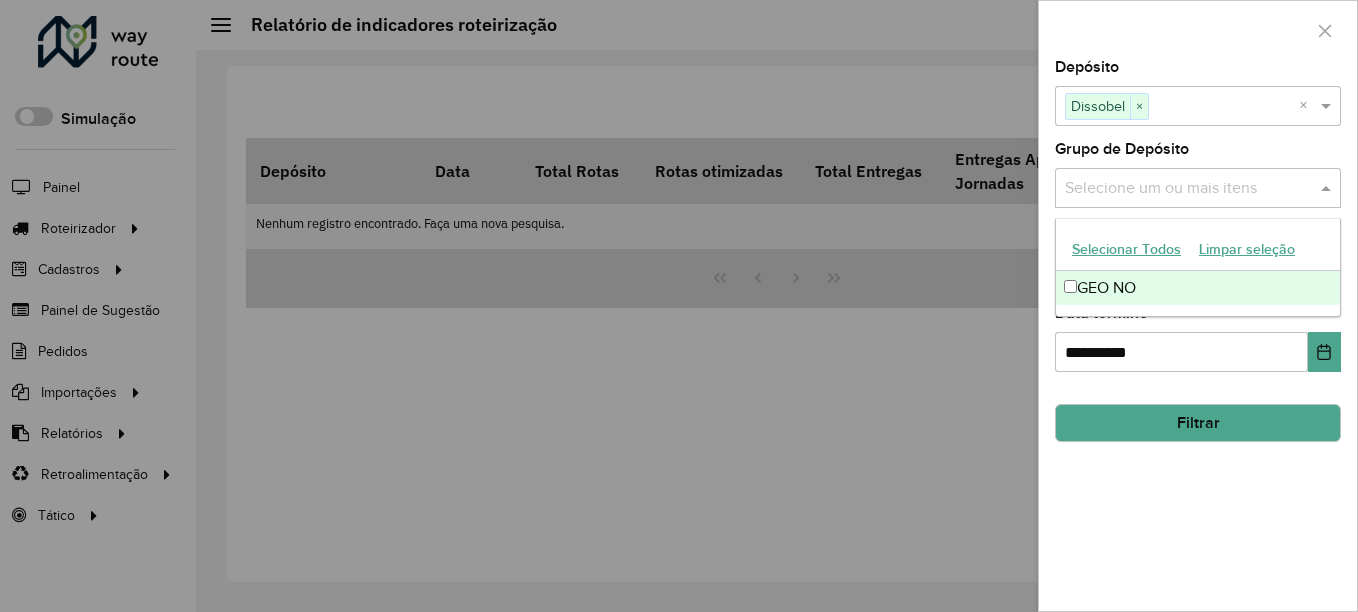 click on "GEO NO" at bounding box center (1198, 288) 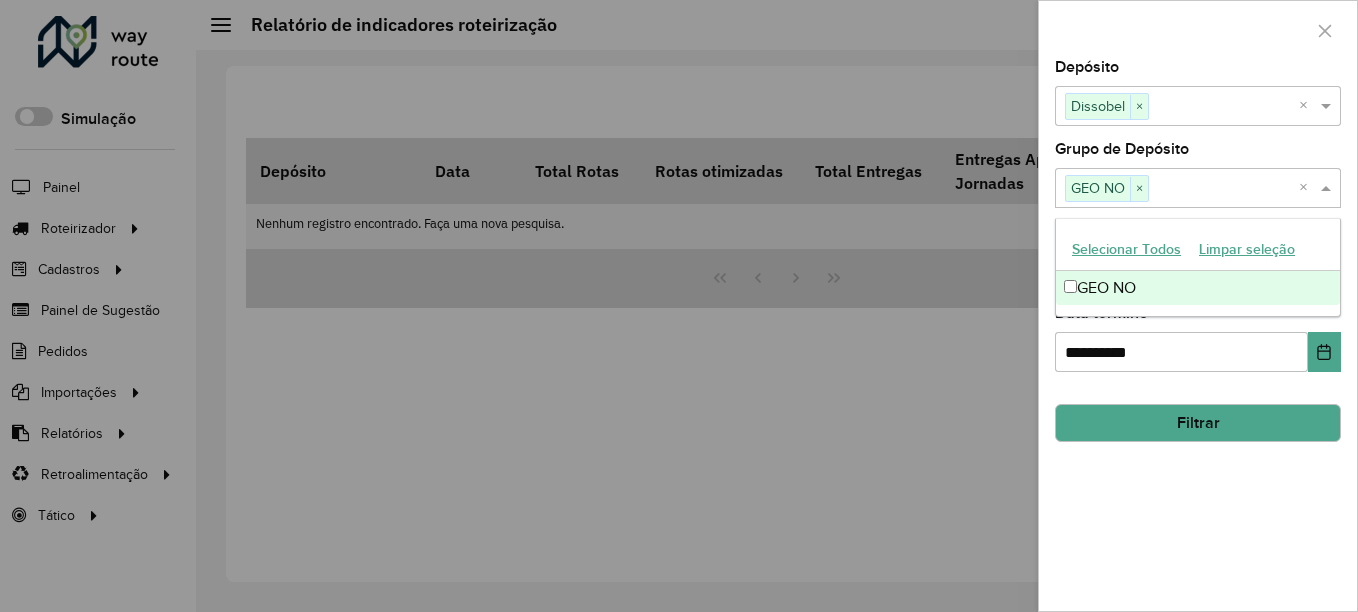 click at bounding box center (1328, 188) 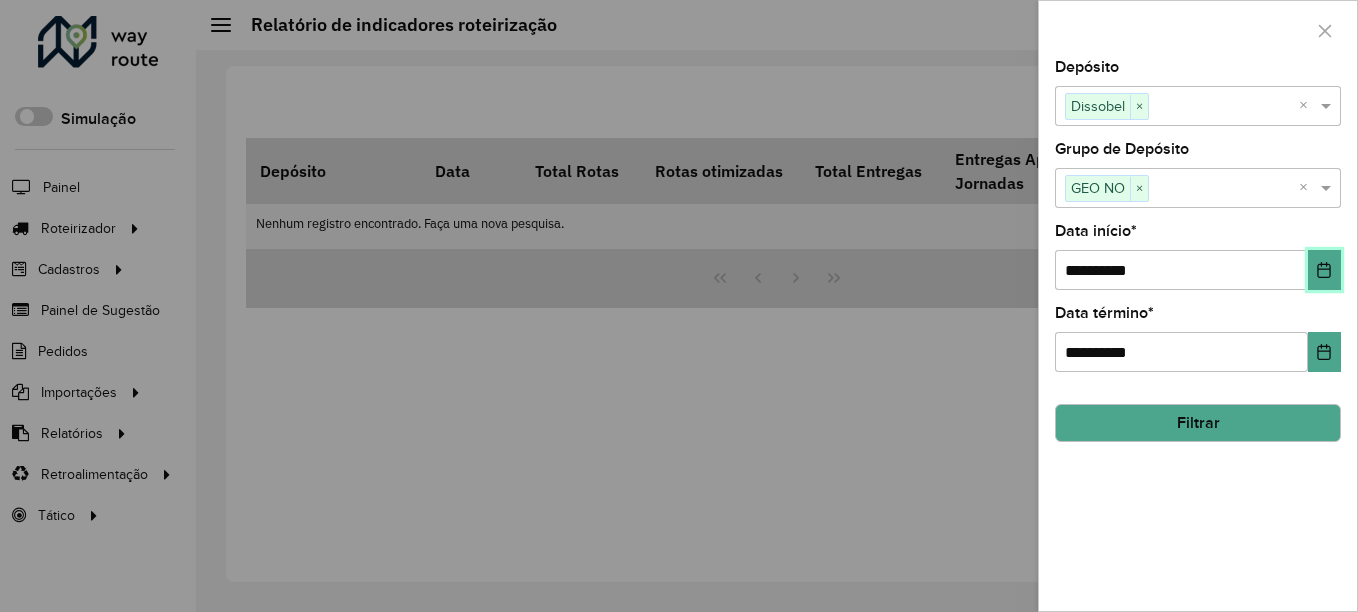 click at bounding box center [1324, 270] 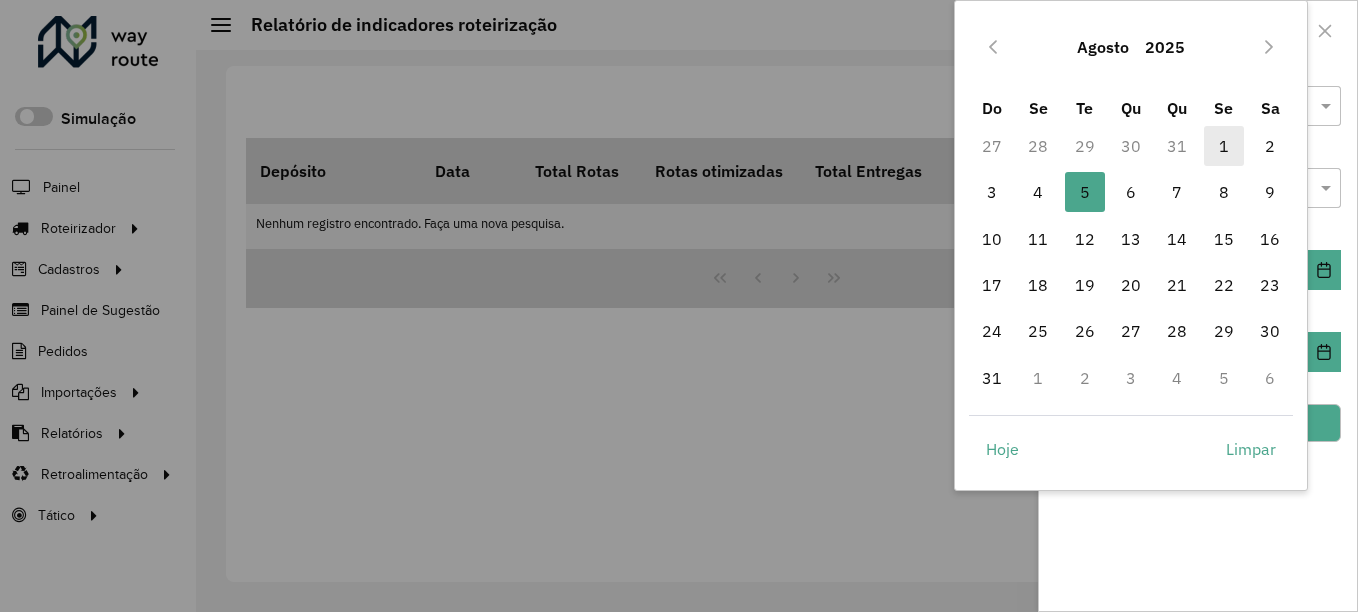 click on "1" at bounding box center (1224, 146) 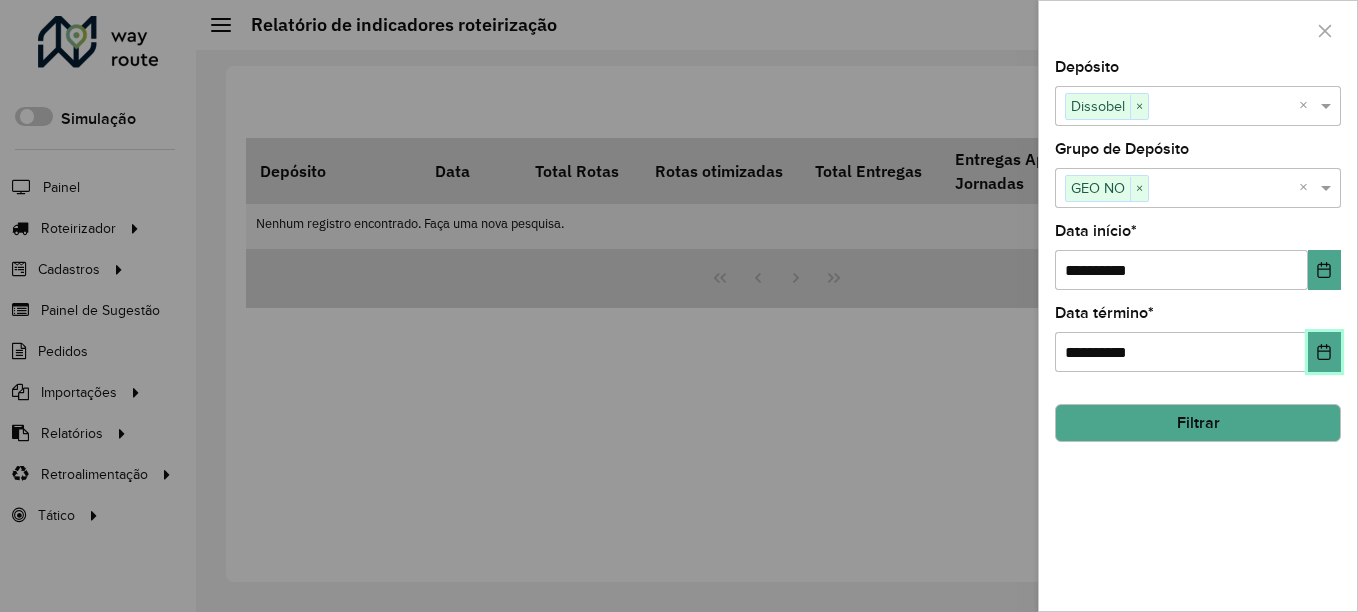 click at bounding box center (1324, 352) 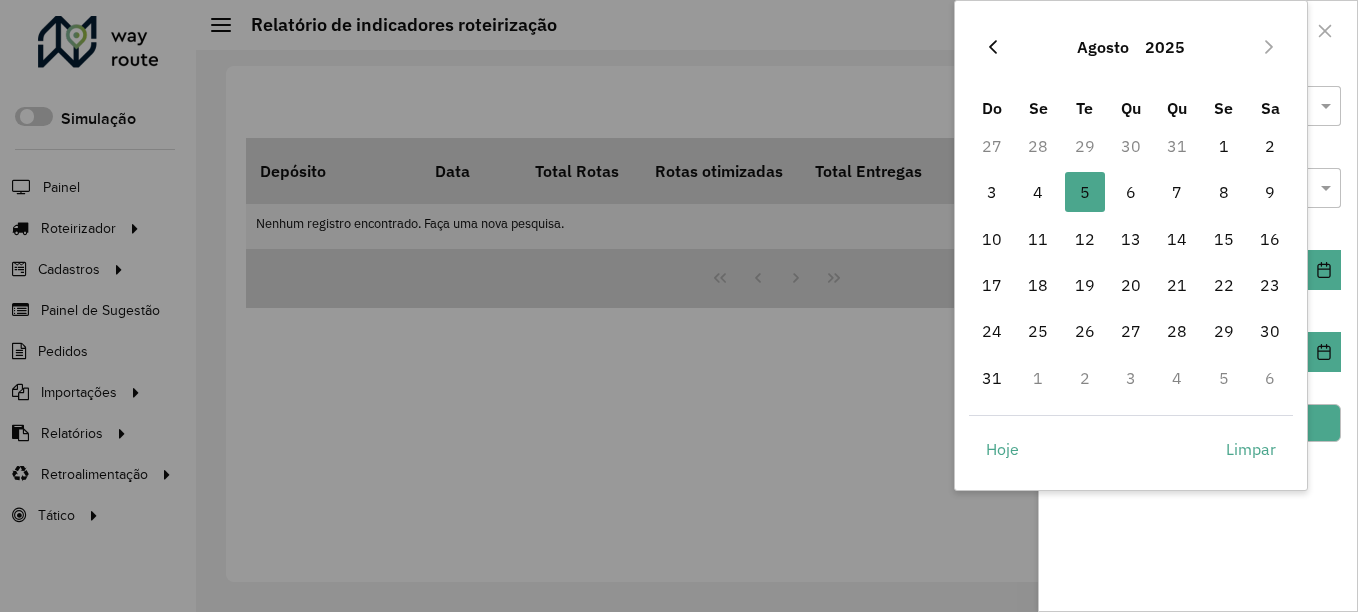 click 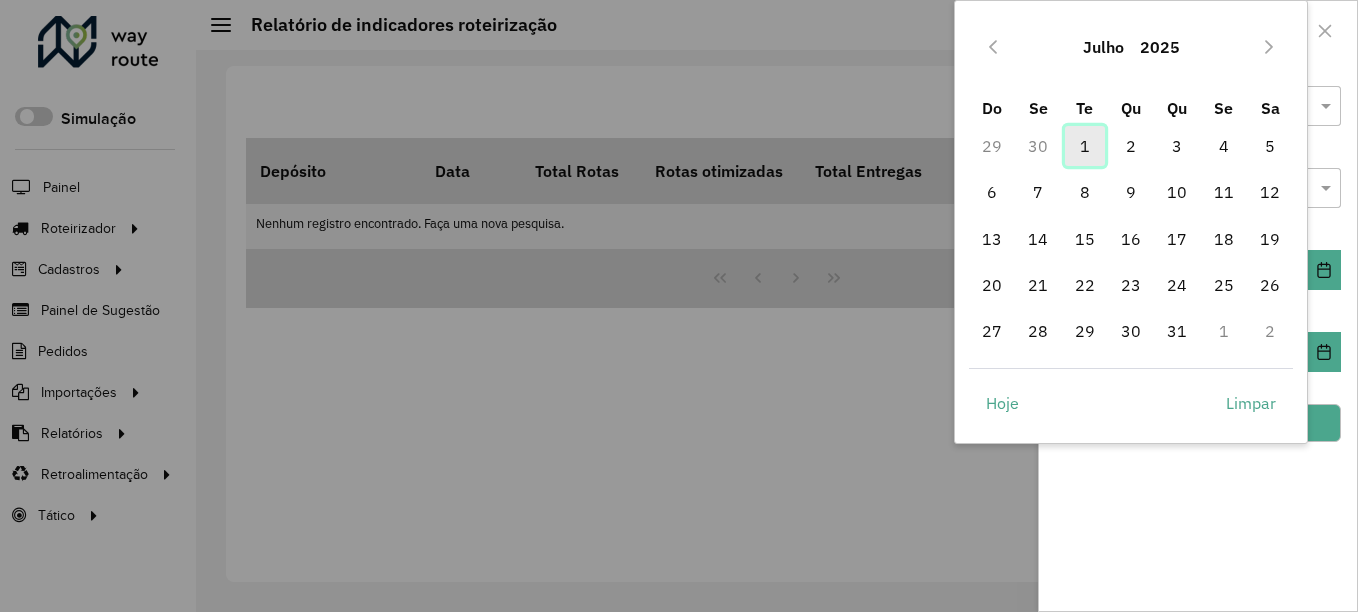 click on "1" at bounding box center [1085, 146] 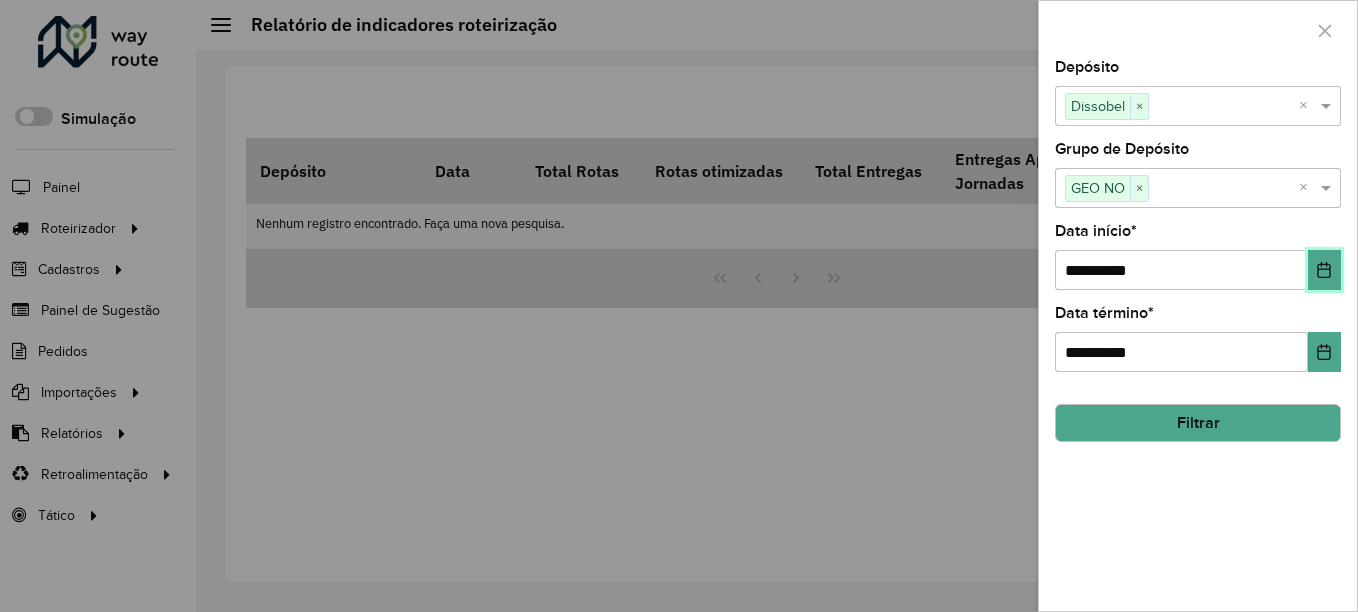 click 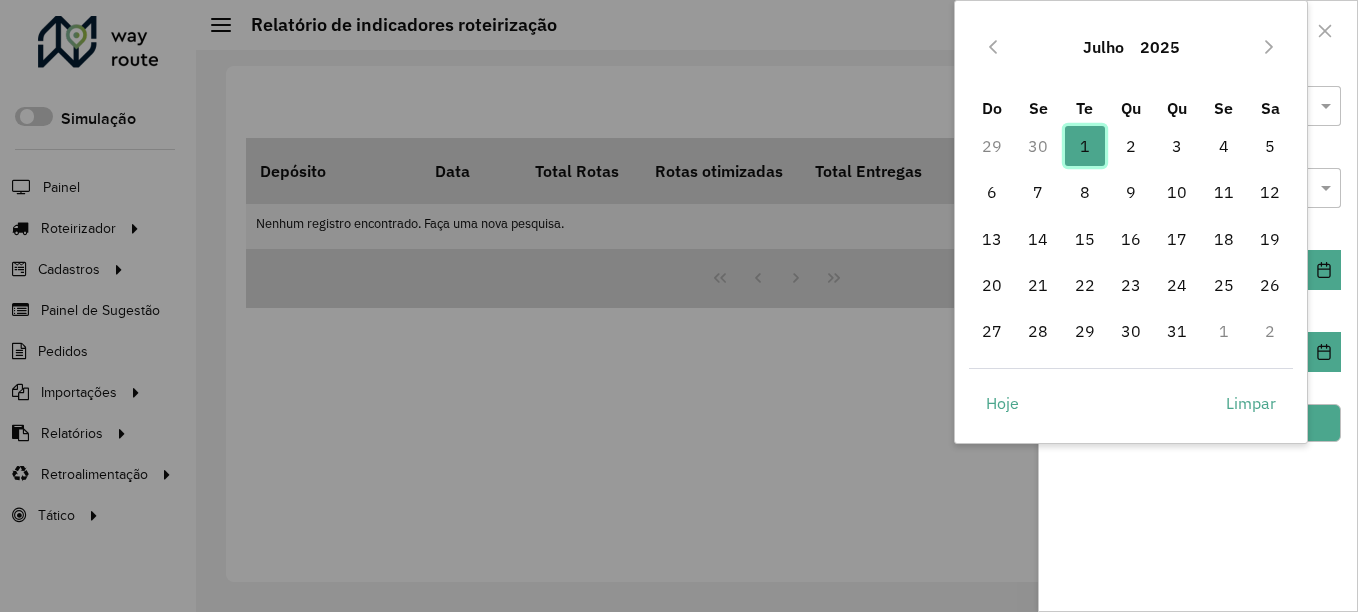 click on "1" at bounding box center [1085, 146] 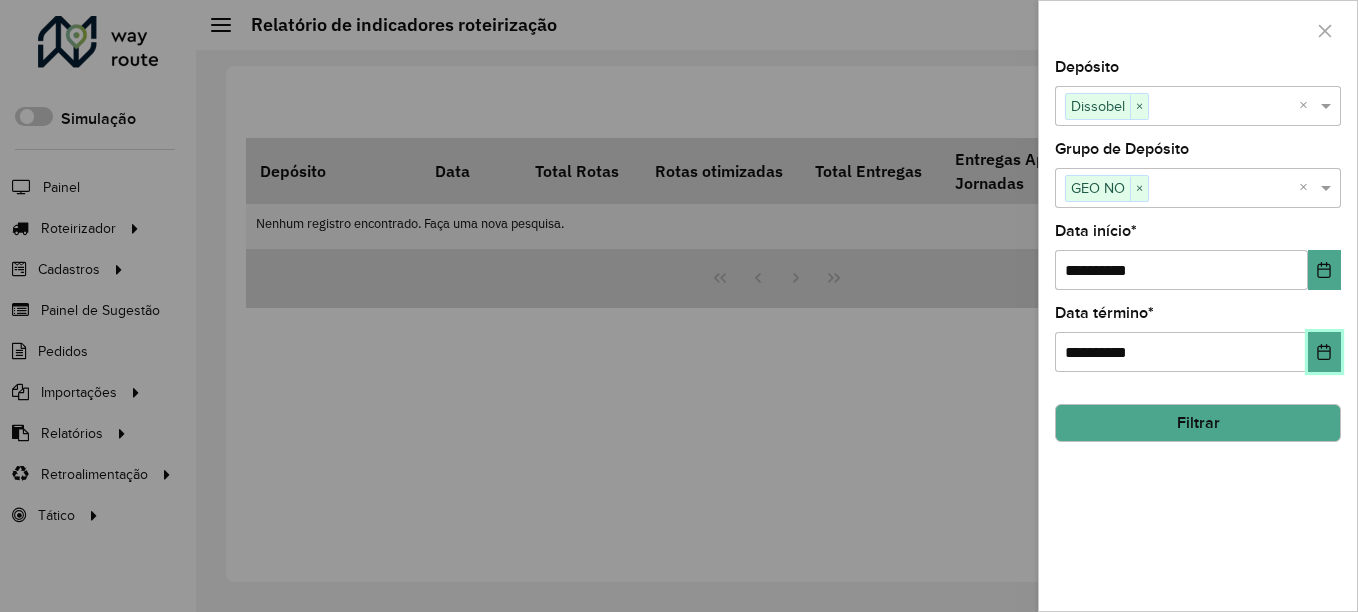 click 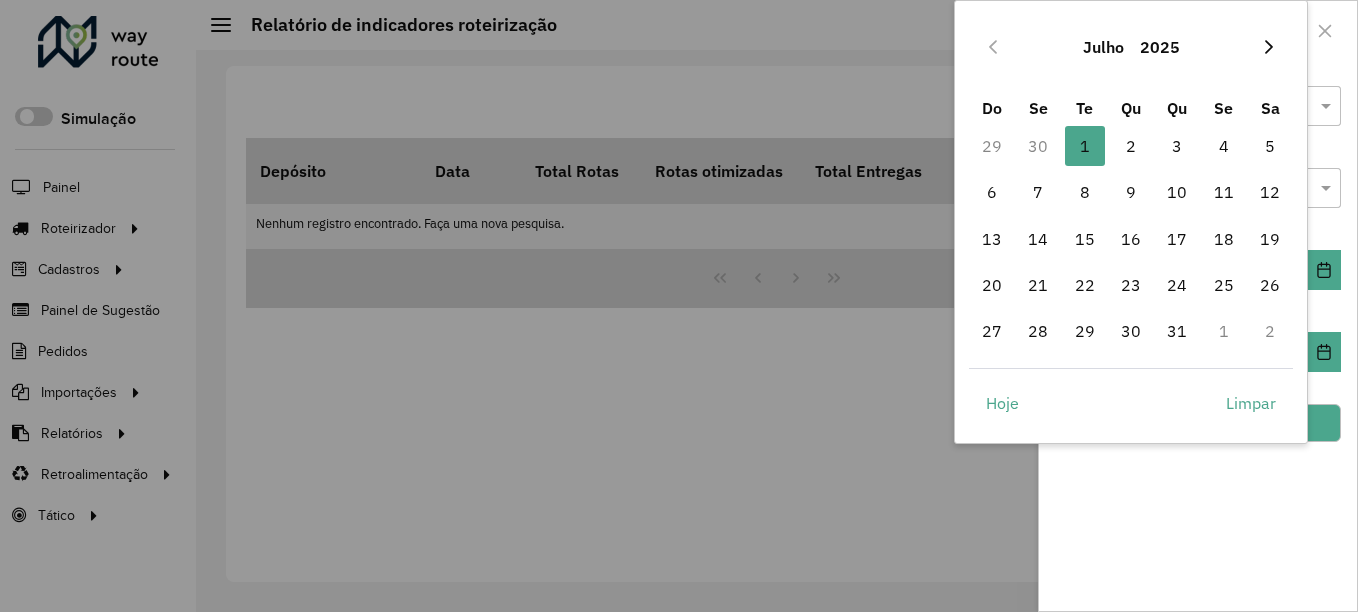 click at bounding box center (1269, 47) 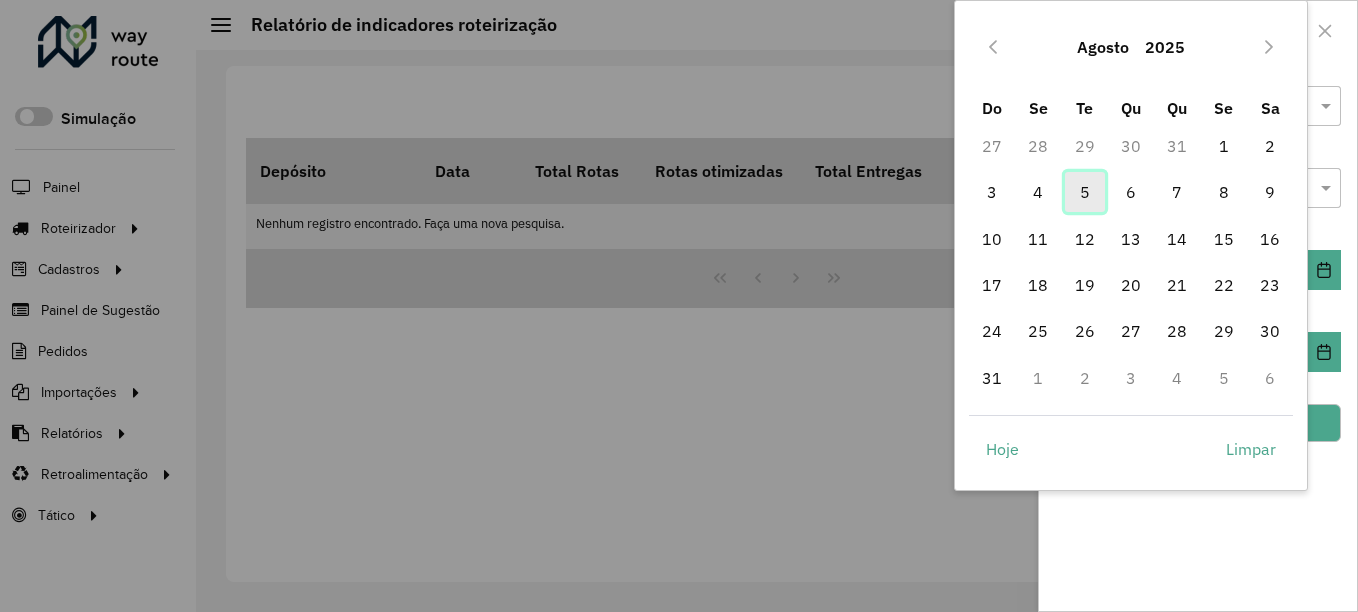 click on "5" at bounding box center (1085, 192) 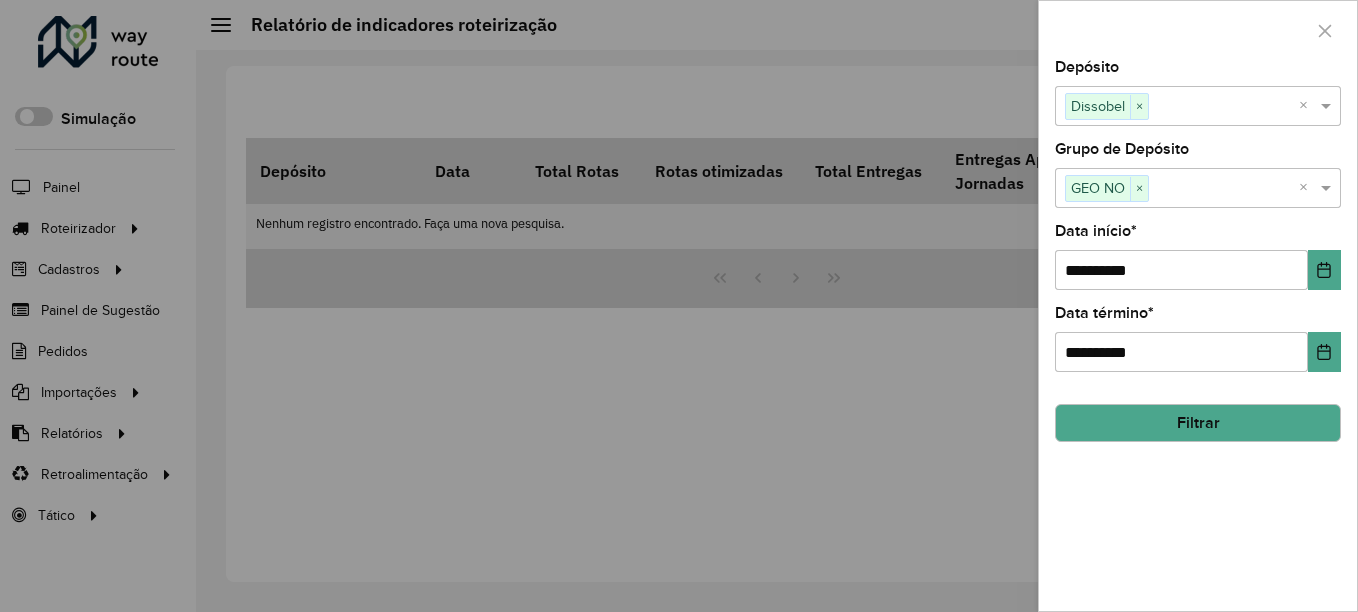 click on "Filtrar" 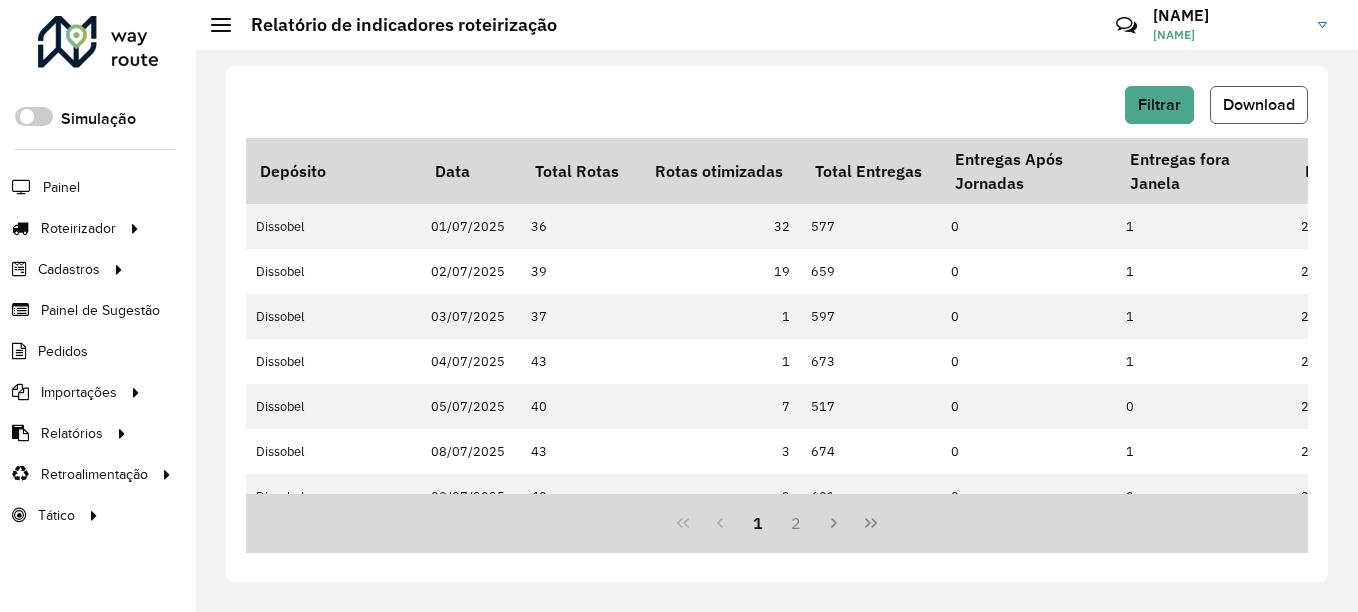 click on "Download" 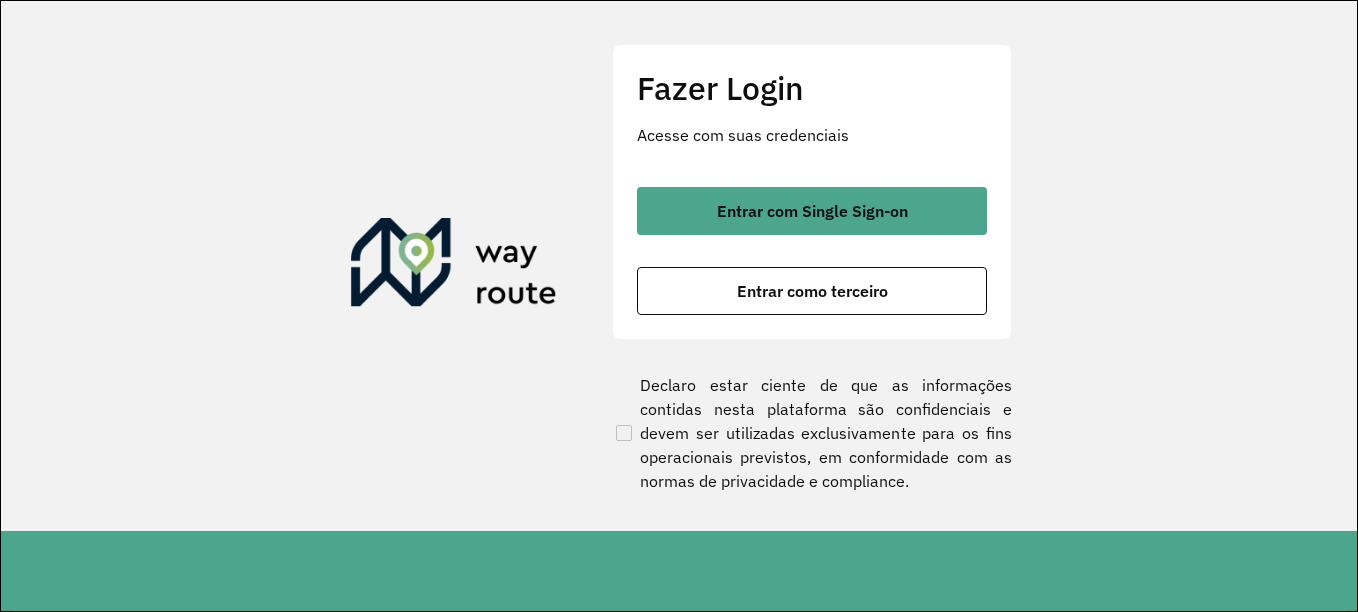scroll, scrollTop: 0, scrollLeft: 0, axis: both 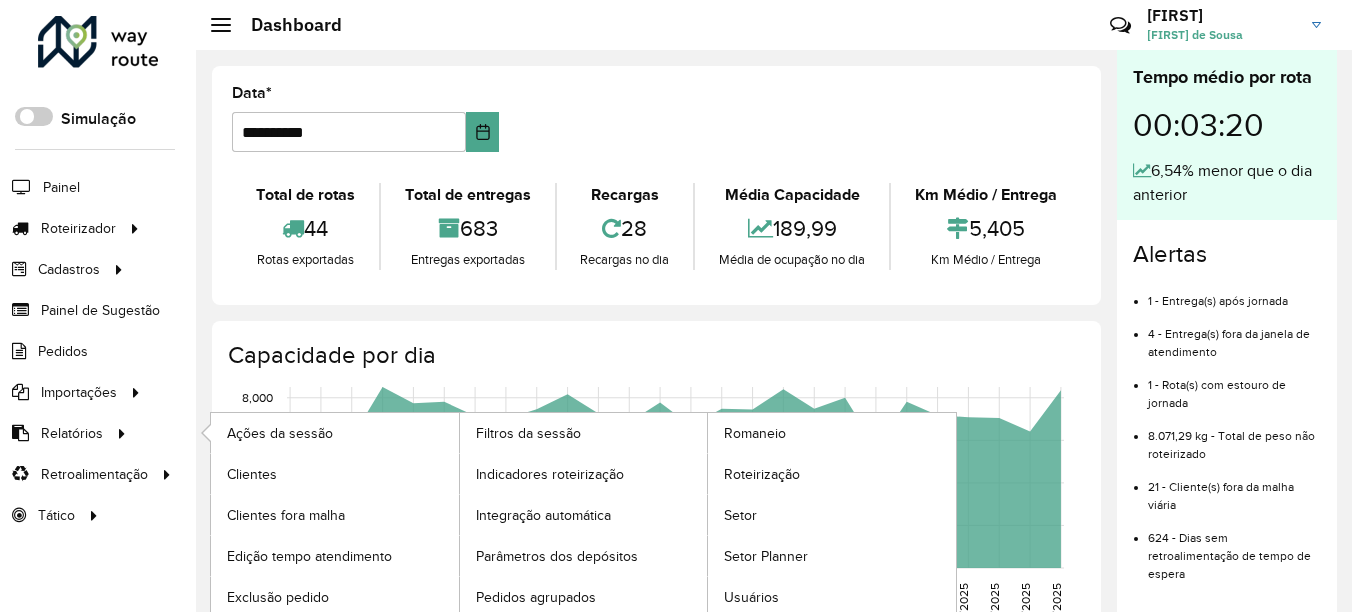 click on "Relatórios Ações da sessão Clientes Clientes fora malha Edição tempo atendimento Exclusão pedido Fator tipo de produto Filtros da sessão Indicadores roteirização Integração automática Parâmetros dos depósitos Pedidos agrupados Pedidos não Roteirizados Romaneio Roteirização Setor Setor Planner Usuários Veículos" 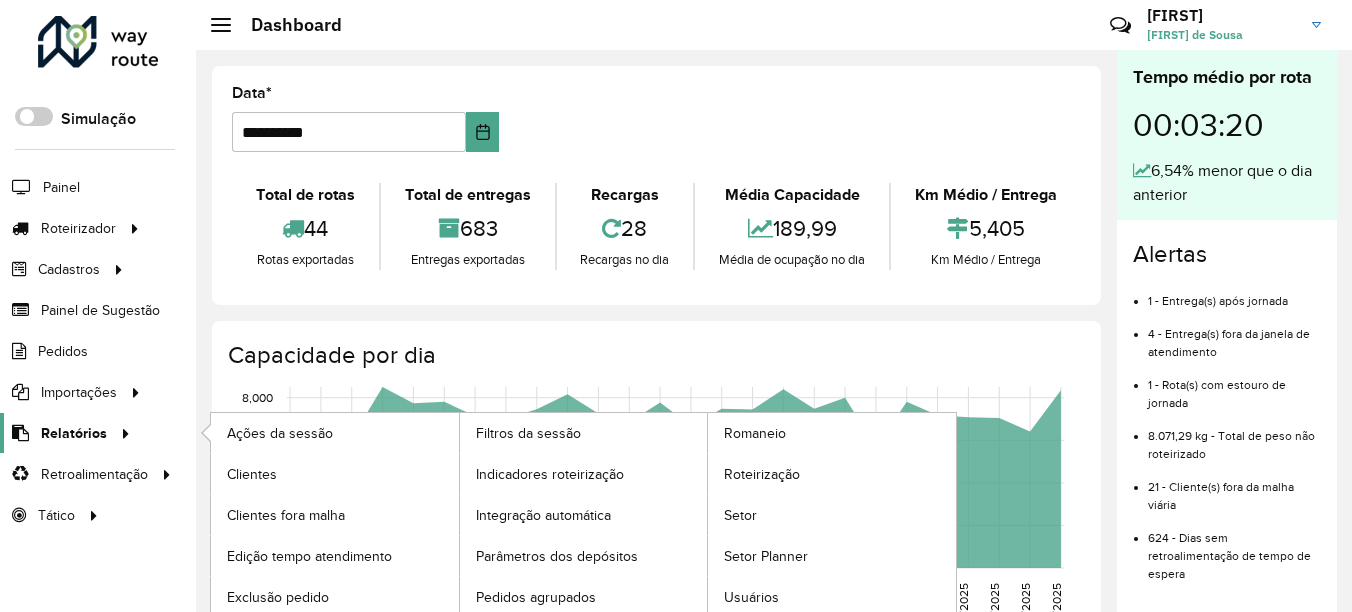 click 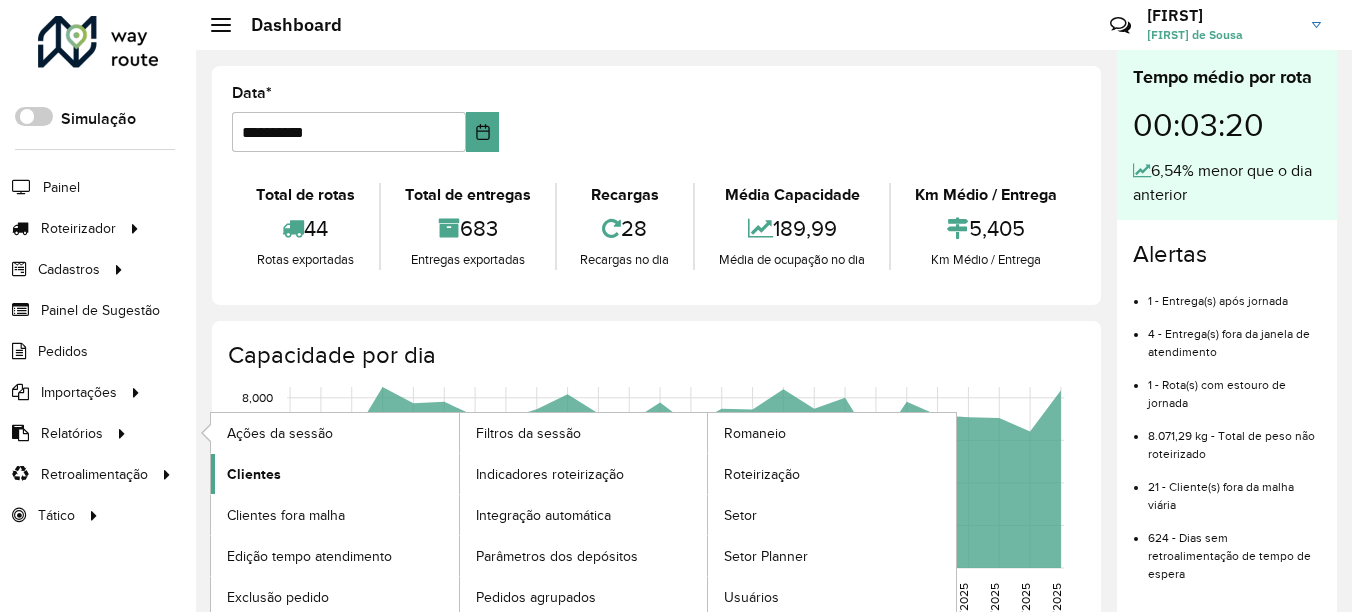click on "Clientes" 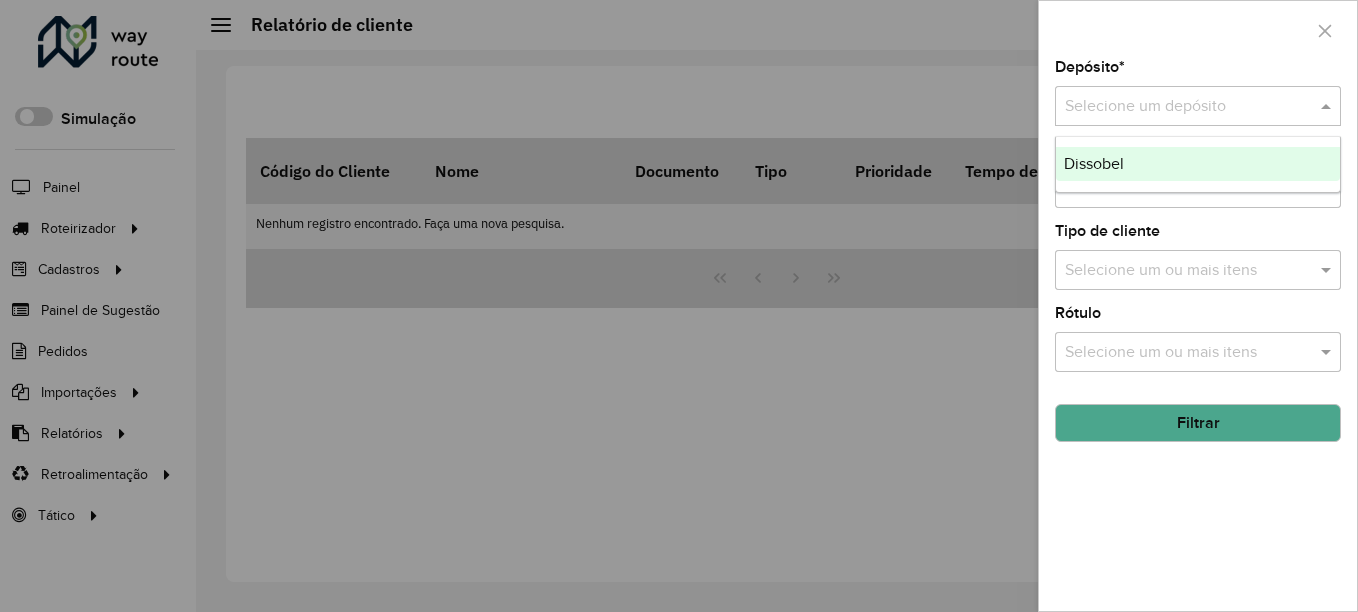 click at bounding box center [1178, 107] 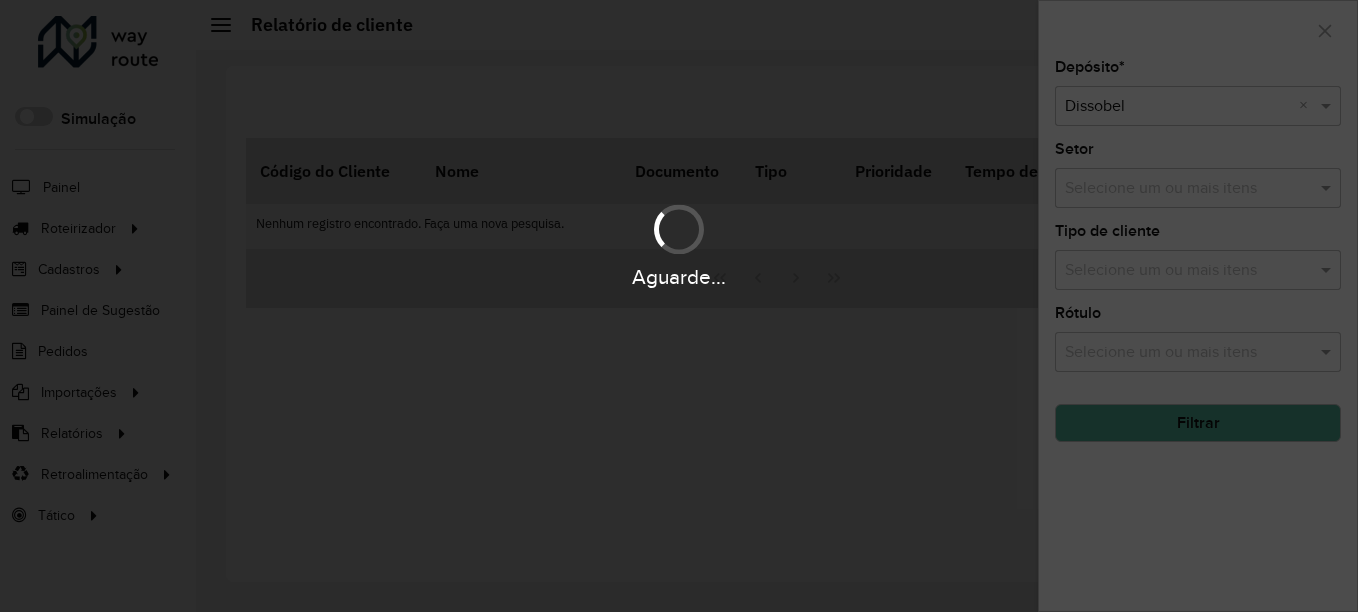 click on "Aguarde..." at bounding box center [679, 306] 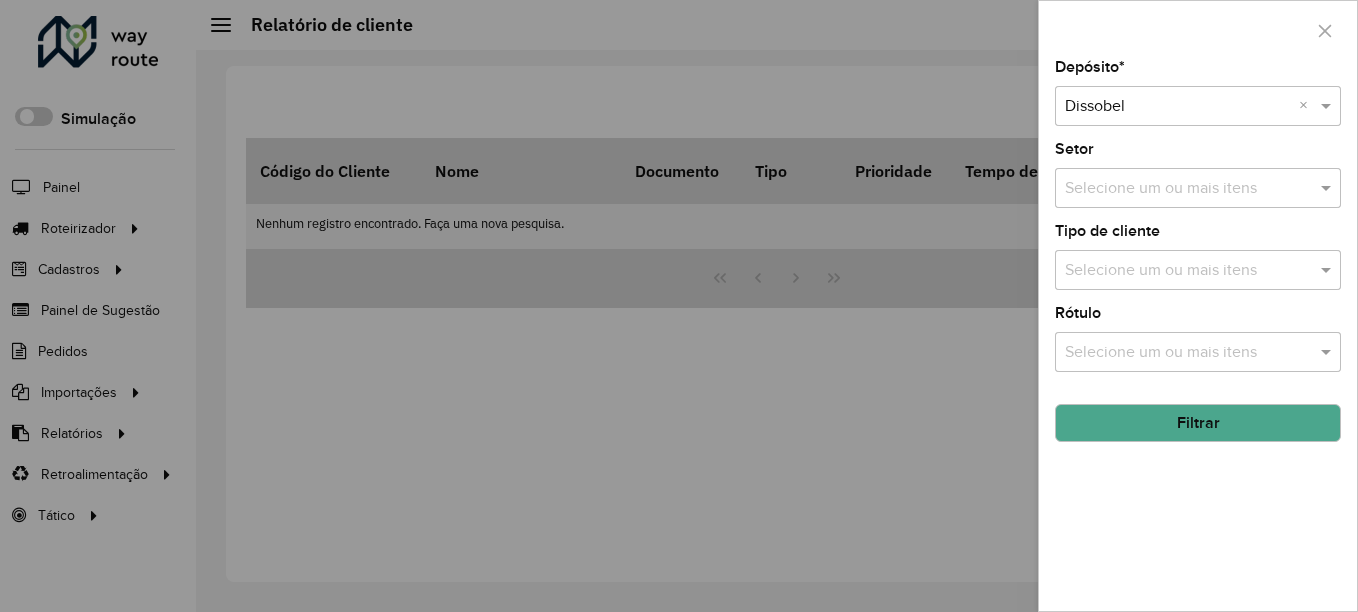 click on "Filtrar" 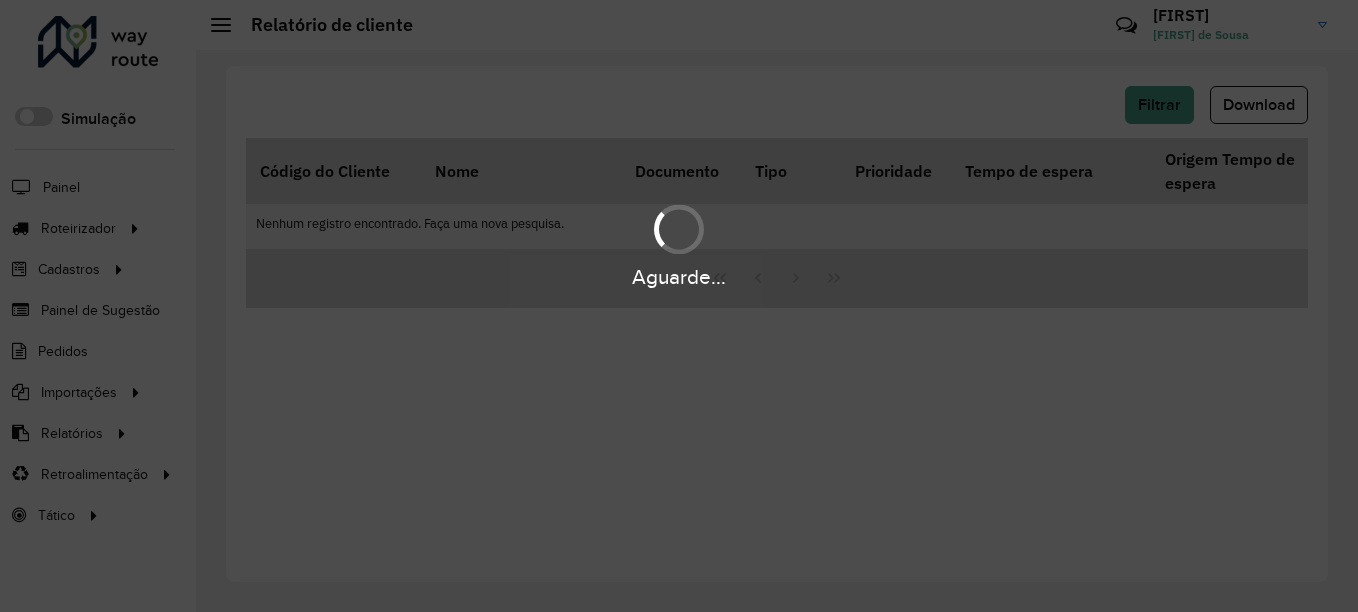 click on "Aguarde..." at bounding box center [679, 306] 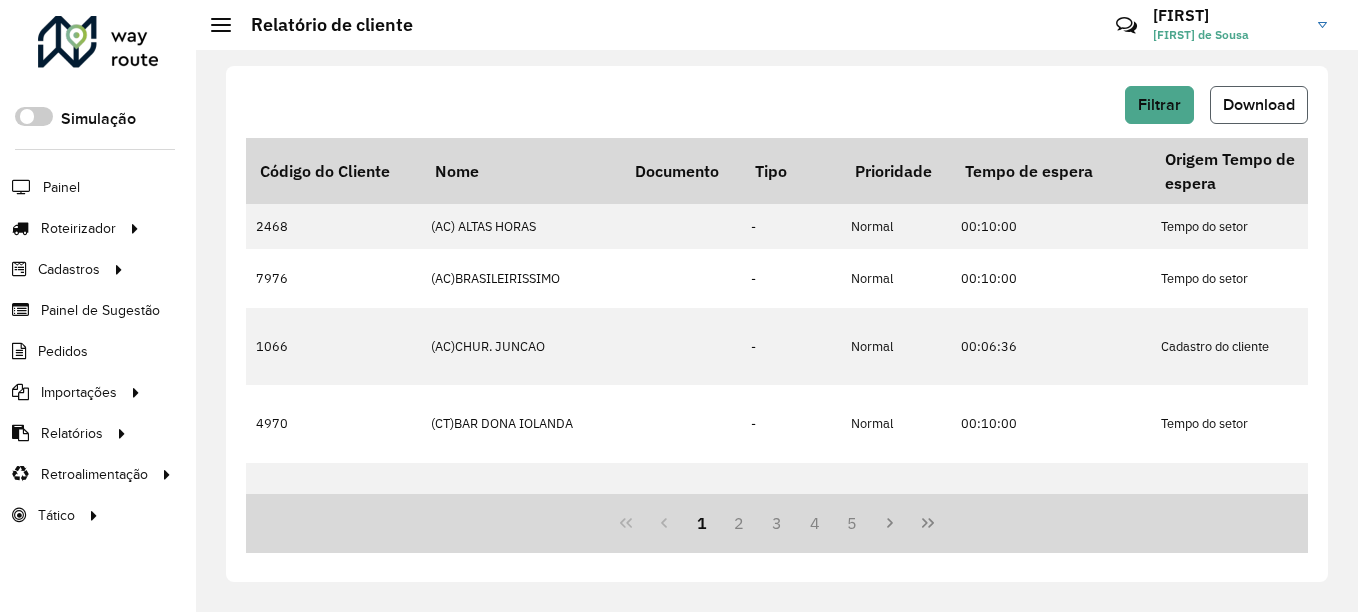 click on "Download" 